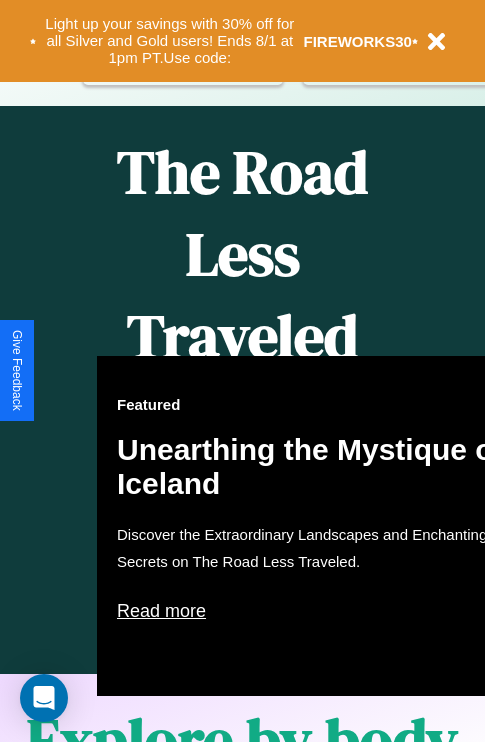 scroll, scrollTop: 0, scrollLeft: 0, axis: both 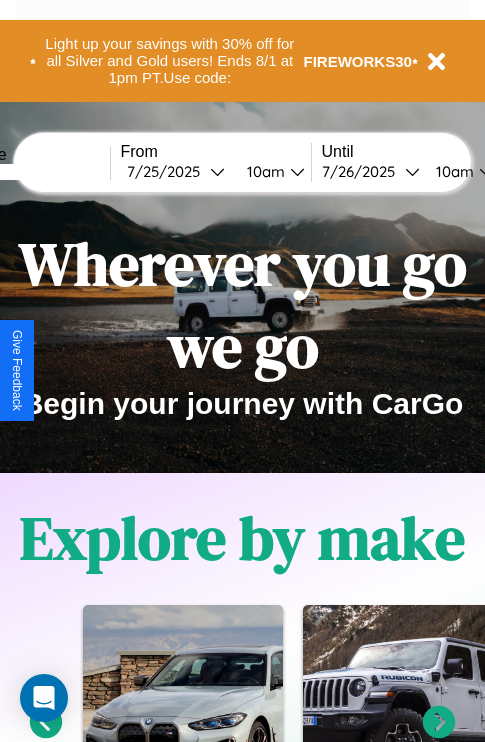 click at bounding box center (35, 172) 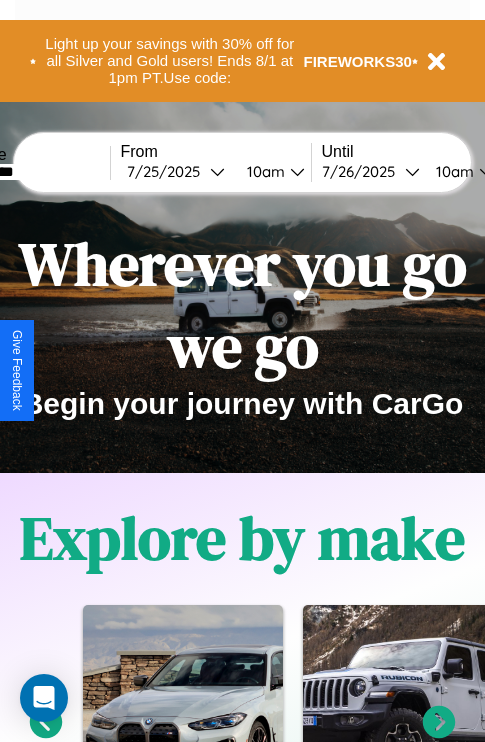 type on "*********" 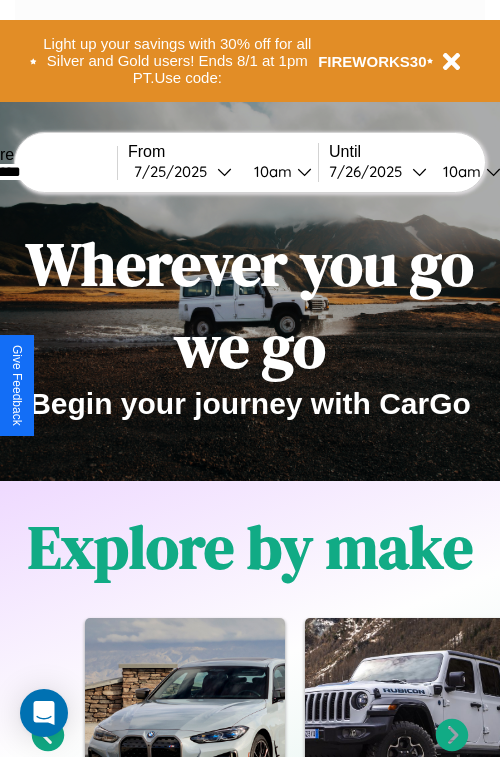select on "*" 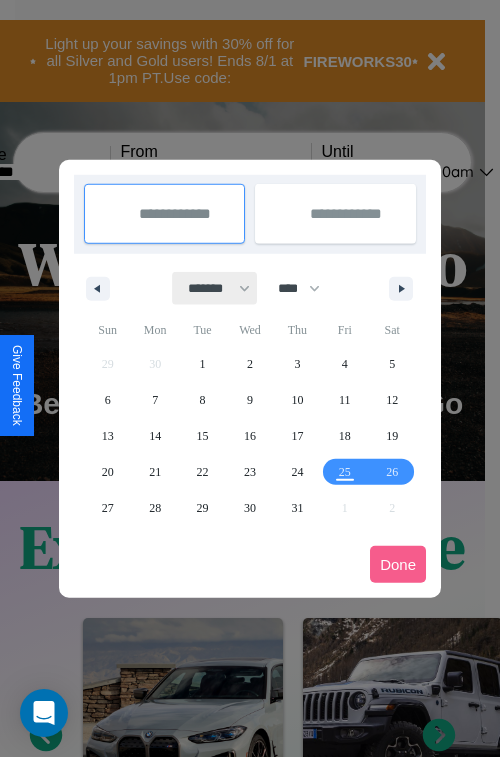click on "******* ******** ***** ***** *** **** **** ****** ********* ******* ******** ********" at bounding box center (215, 288) 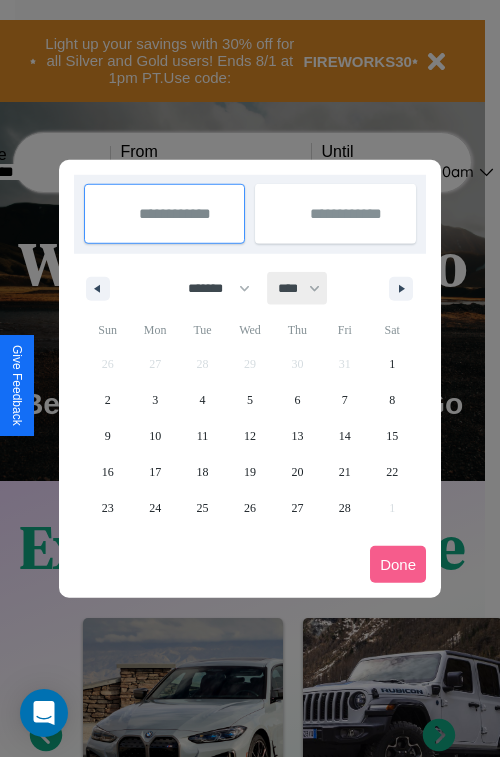 click on "CABRIOLET" at bounding box center [298, 288] 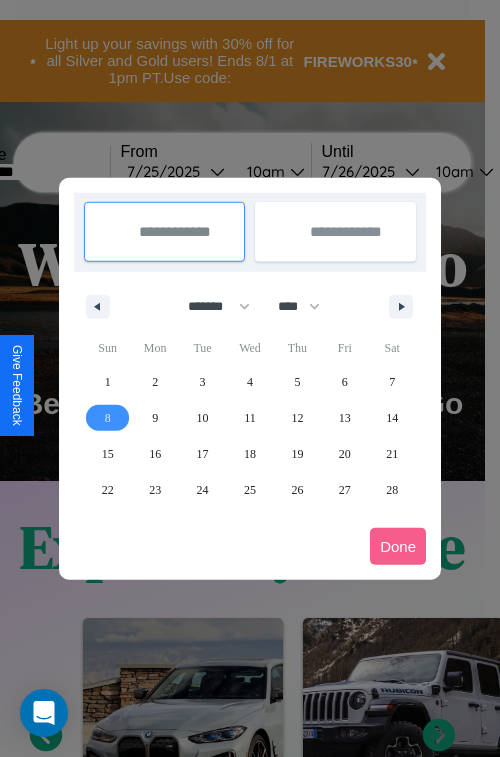 click on "8" at bounding box center [108, 418] 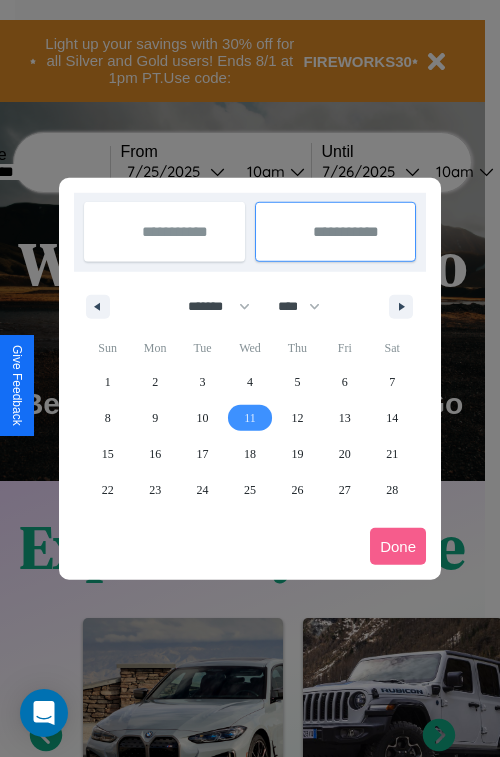 click on "11" at bounding box center (250, 418) 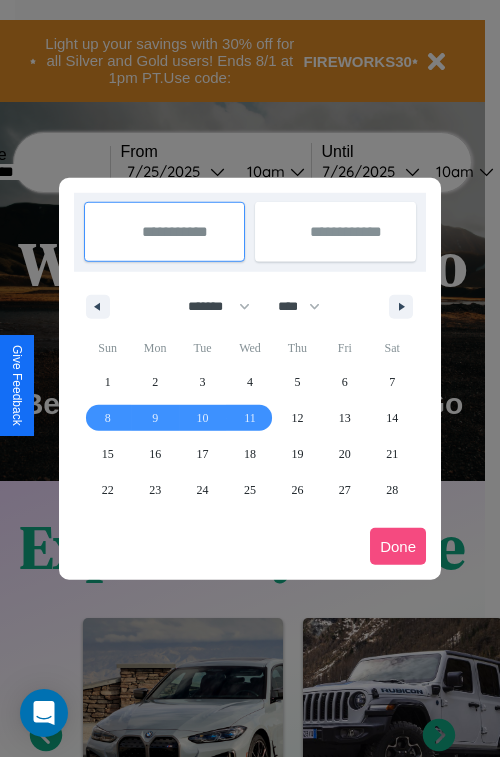 click on "Done" at bounding box center (398, 546) 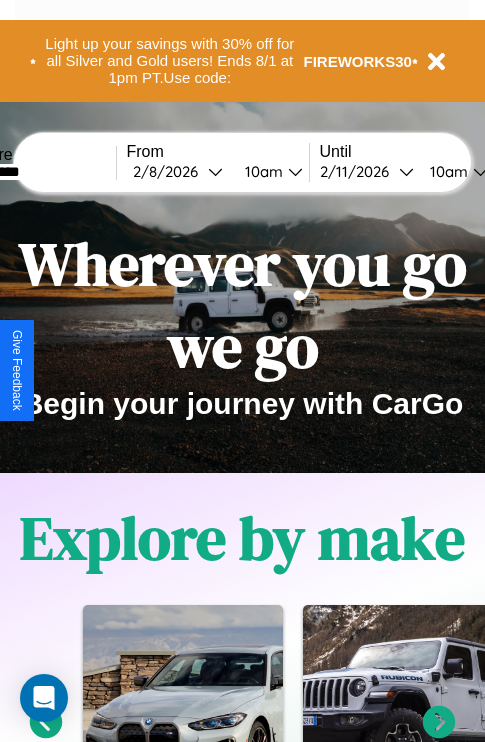scroll, scrollTop: 0, scrollLeft: 70, axis: horizontal 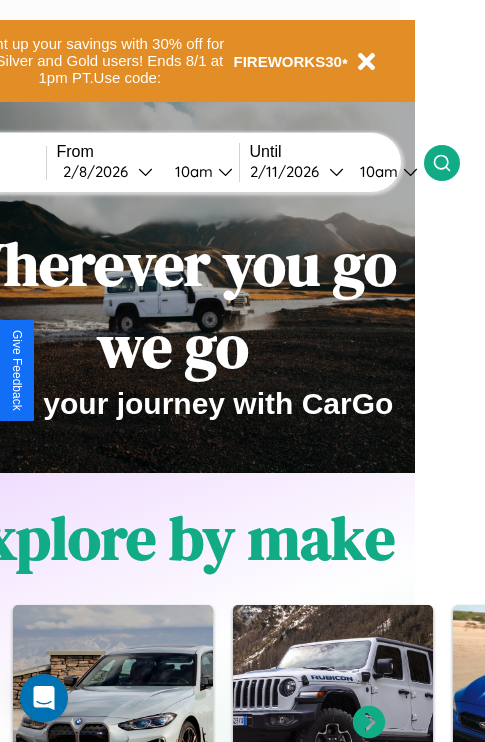 click 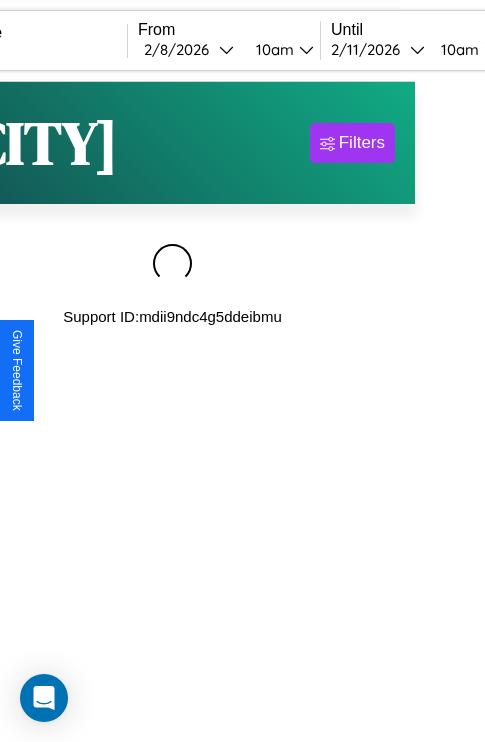 scroll, scrollTop: 0, scrollLeft: 0, axis: both 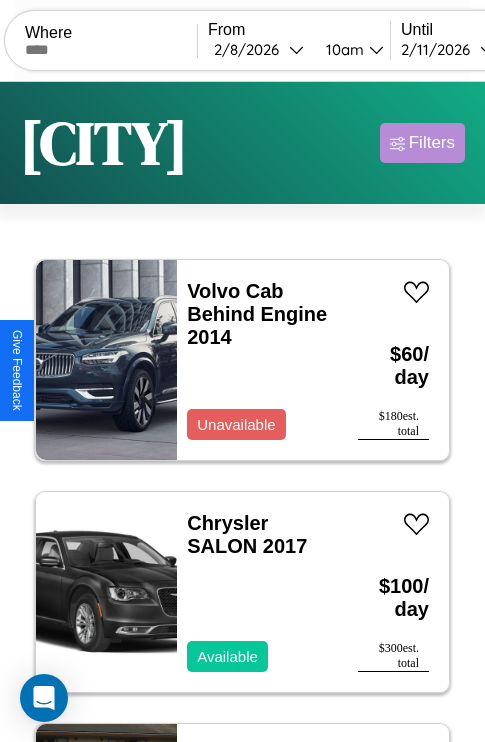 click on "Filters" at bounding box center (432, 143) 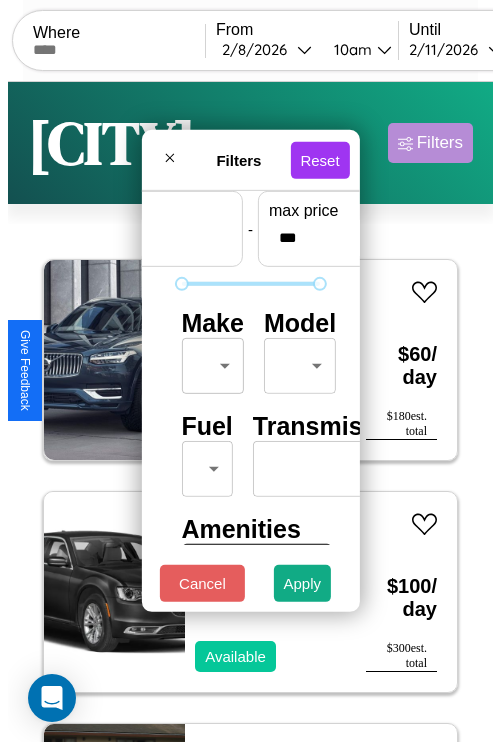 scroll, scrollTop: 59, scrollLeft: 0, axis: vertical 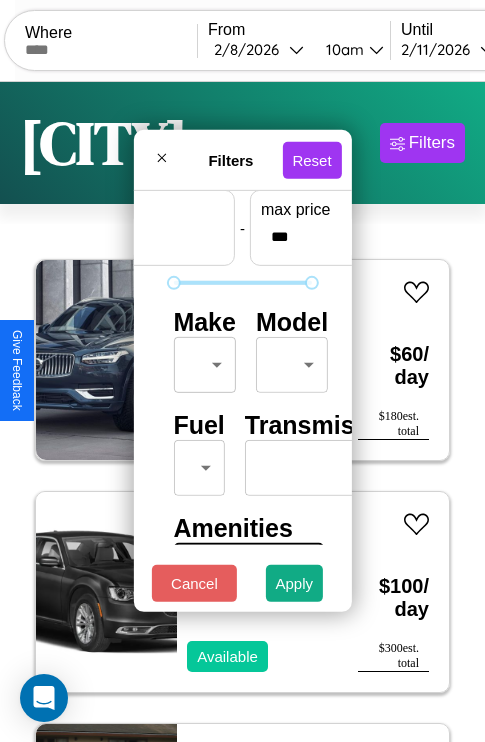 click on "CarGo Where From 2 / 8 / 2026 10am Until 2 / 11 / 2026 10am Become a Host Login Sign Up [CITY] Filters 13  cars in this area These cars can be picked up in this city. Volvo   Cab Behind Engine   2014 Unavailable $ 60  / day $ 180  est. total Chrysler   SALON   2017 Available $ 100  / day $ 300  est. total Ferrari   296 GTB   2018 Available $ 100  / day $ 300  est. total Fiat   124 Spider   2017 Available $ 60  / day $ 180  est. total Ferrari   599 GTB   2014 Available $ 180  / day $ 540  est. total Honda   PCX150   2014 Available $ 150  / day $ 450  est. total Buick   Cascada   2020 Unavailable $ 150  / day $ 450  est. total Aston Martin   Lagonda   2019 Available $ 180  / day $ 540  est. total Lincoln   Navigator   2019 Available $ 140  / day $ 420  est. total Land Rover   New Range Rover   2014 Unavailable $ 140  / day $ 420  est. total Kia   K4   2021 Available $ 180  / day $ 540  est. total Acura   Vigor   2014 Unavailable $ 200  / day $ 600  est. total Volkswagen   CABRIOLET   2023 Unavailable $ 190 $" at bounding box center [242, 412] 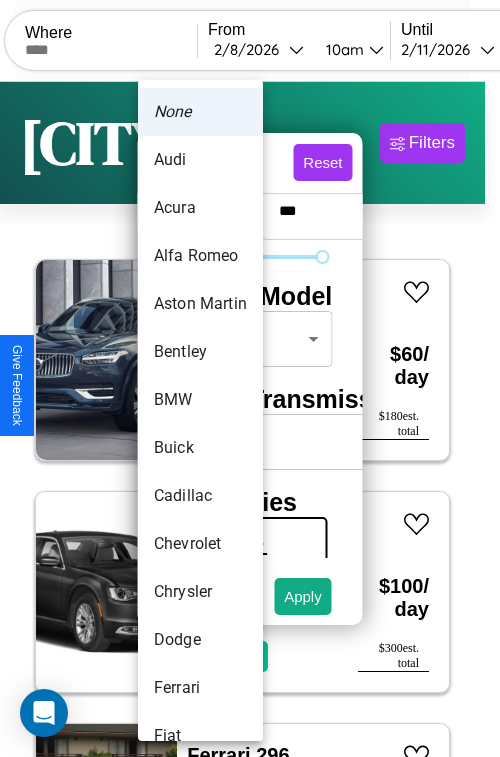 click on "BMW" at bounding box center (200, 400) 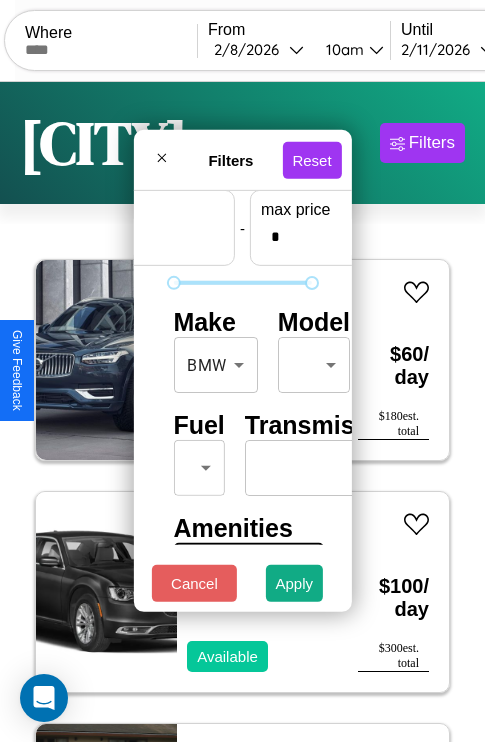scroll, scrollTop: 59, scrollLeft: 124, axis: both 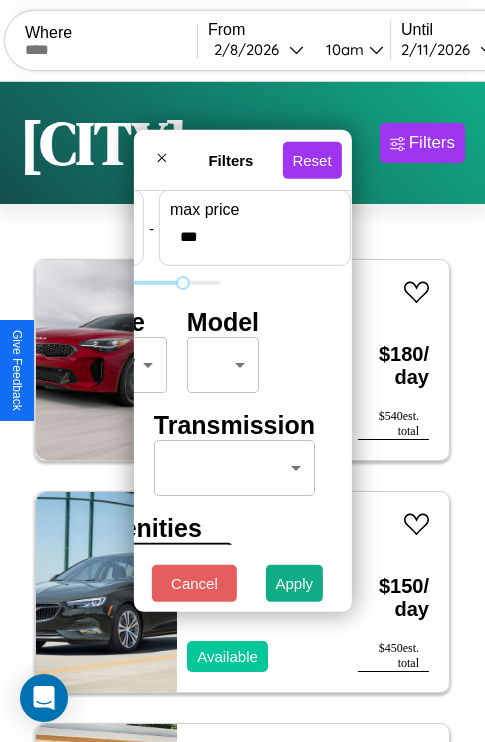 type on "***" 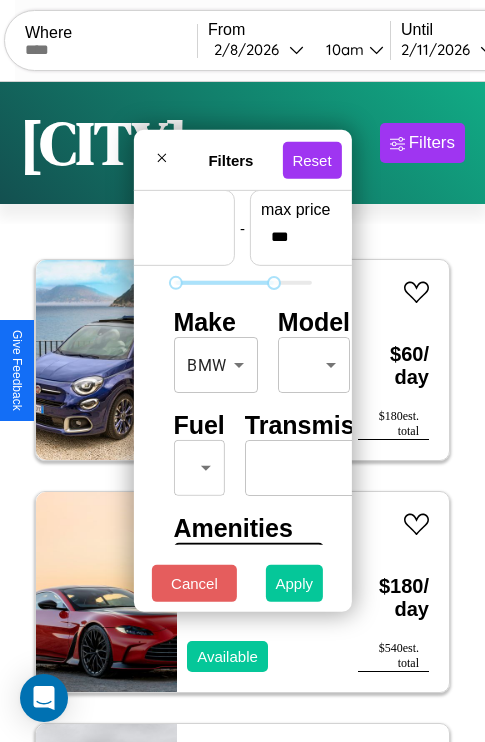 type on "*" 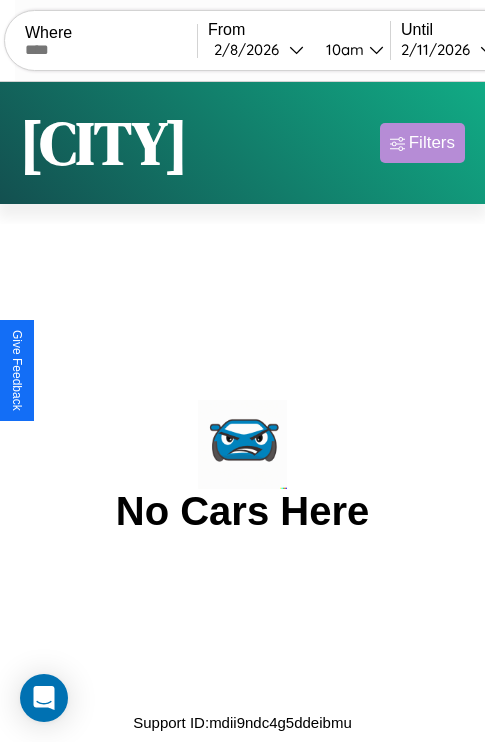 click on "Filters" at bounding box center (432, 143) 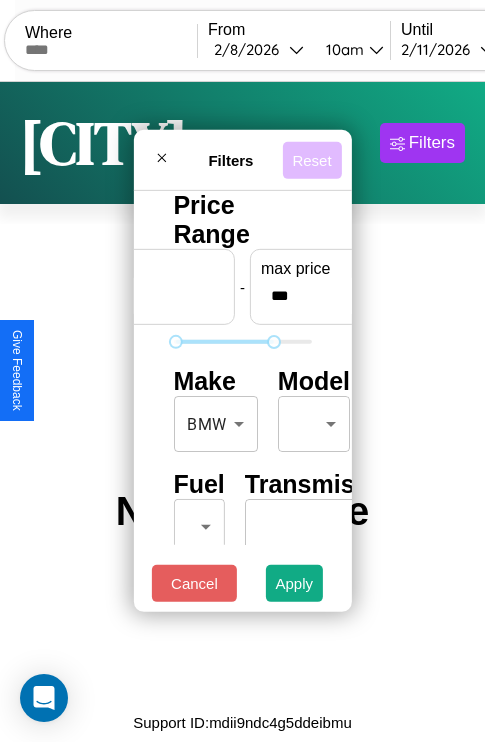 click on "Reset" at bounding box center [311, 159] 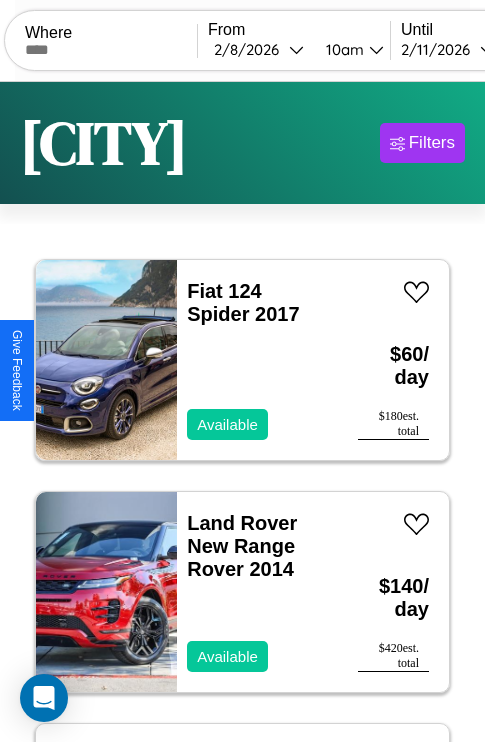 scroll, scrollTop: 95, scrollLeft: 0, axis: vertical 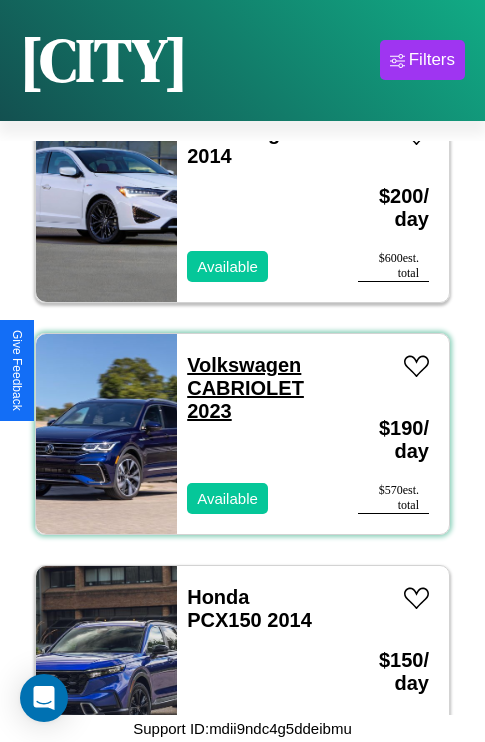 click on "Volkswagen   CABRIOLET   2023" at bounding box center [245, 388] 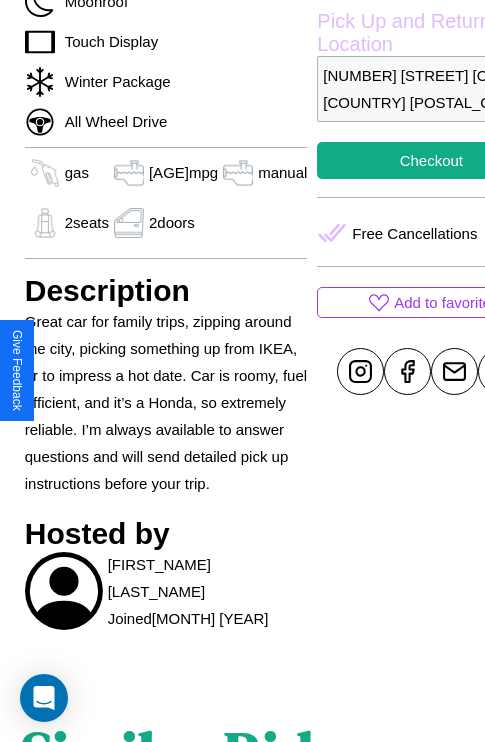 scroll, scrollTop: 709, scrollLeft: 48, axis: both 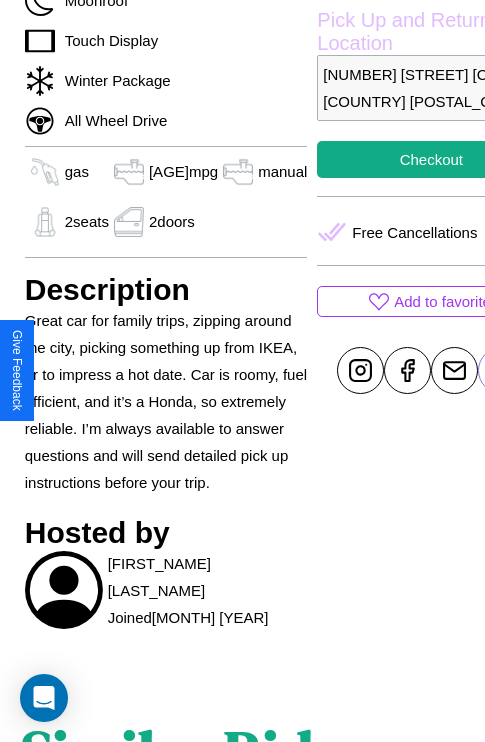click 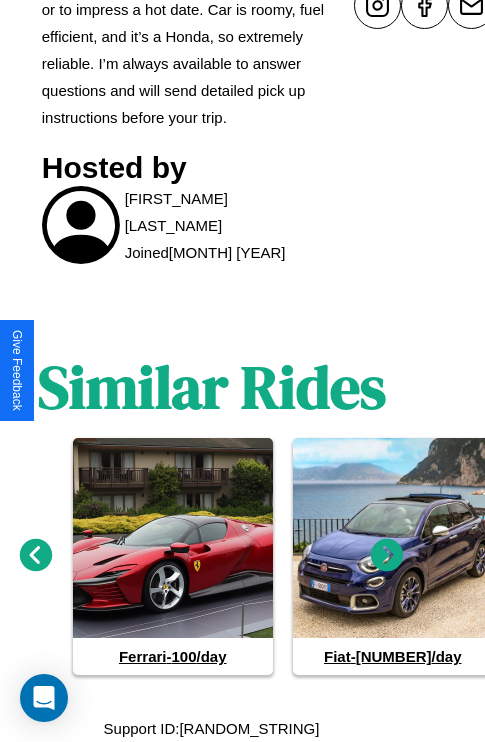 scroll, scrollTop: 1127, scrollLeft: 30, axis: both 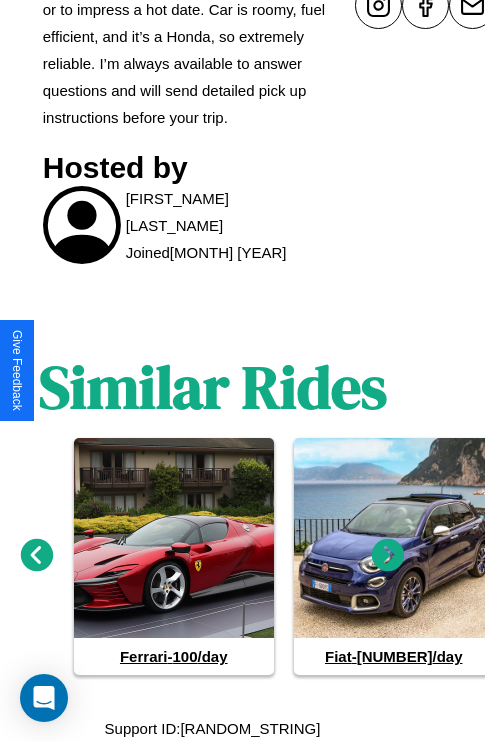 click 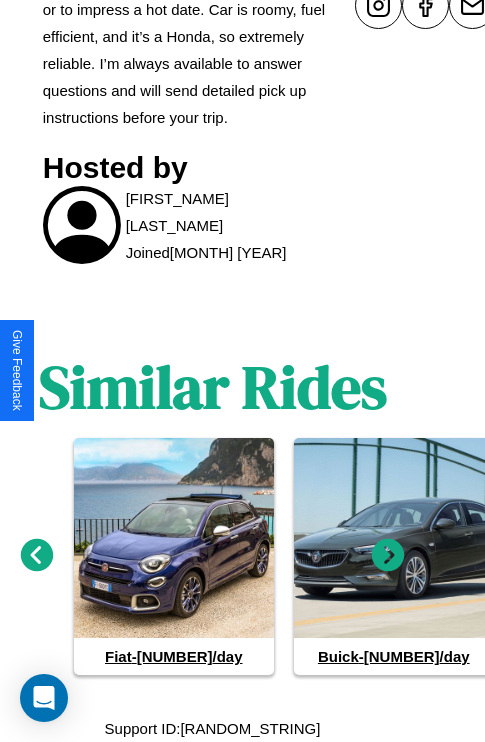 click 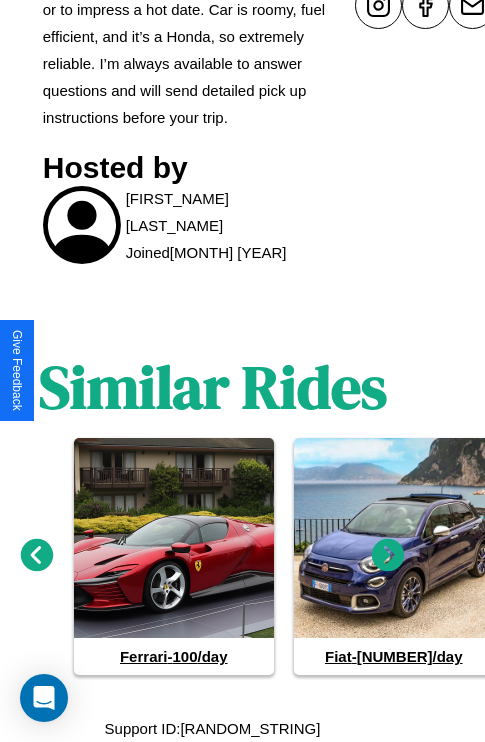 click 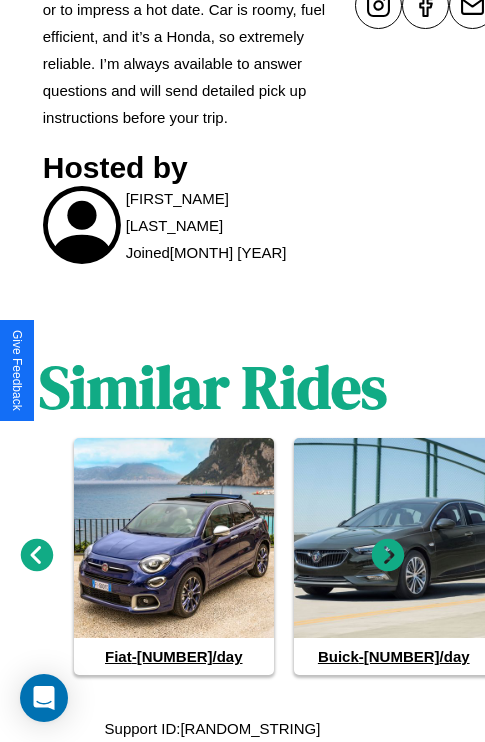 click 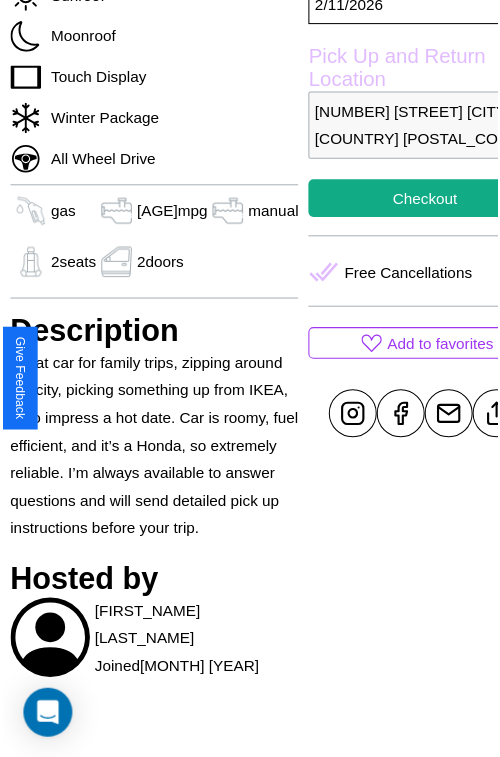scroll, scrollTop: 640, scrollLeft: 68, axis: both 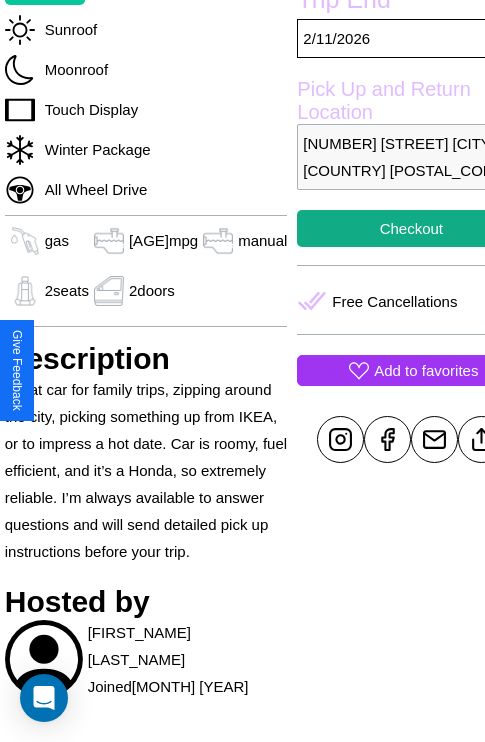 click on "Add to favorites" at bounding box center [426, 370] 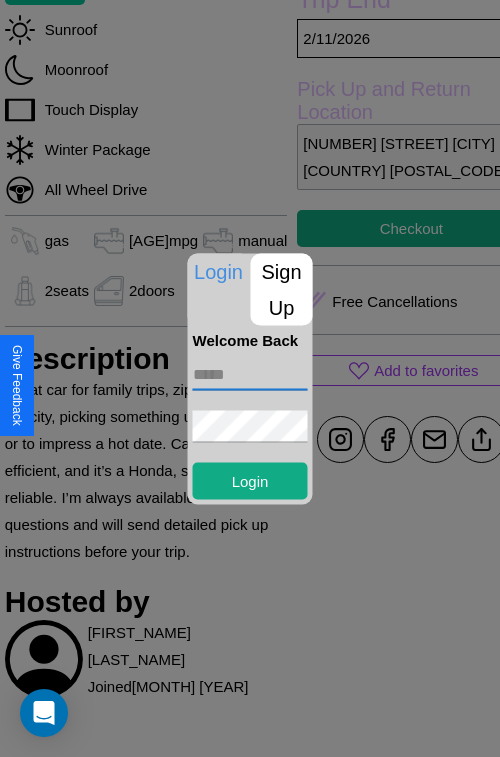 click at bounding box center [250, 374] 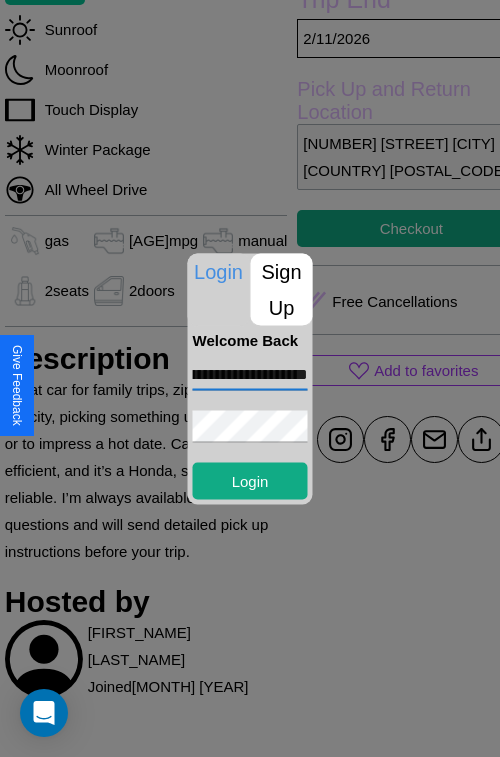 scroll, scrollTop: 0, scrollLeft: 83, axis: horizontal 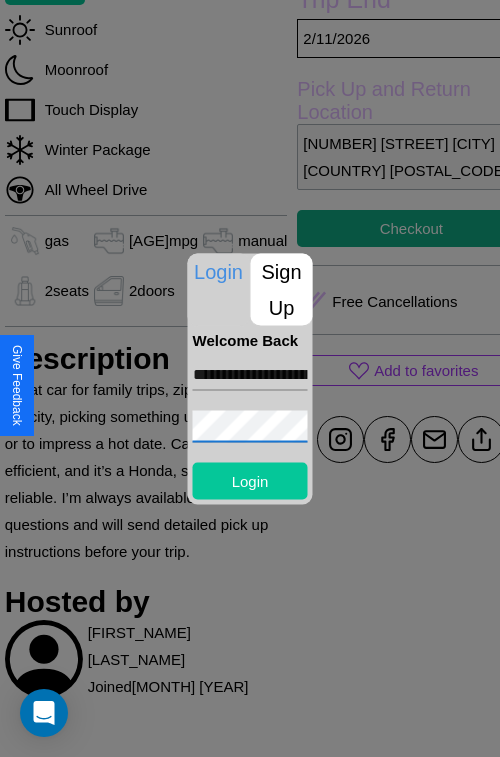 click on "Login" at bounding box center (250, 480) 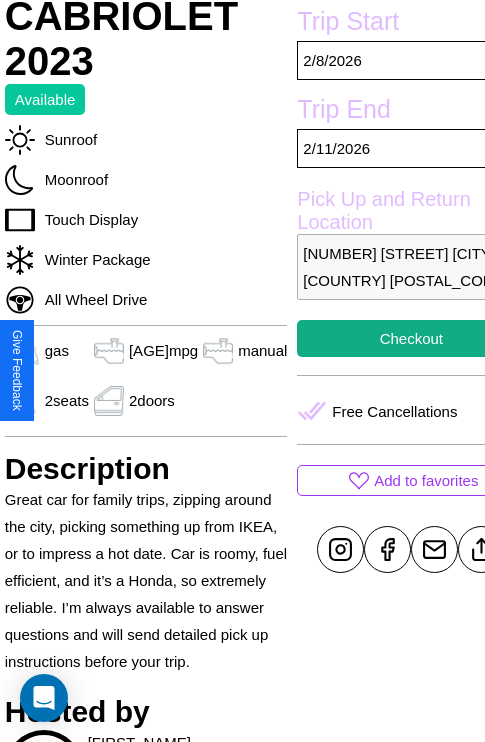 scroll, scrollTop: 498, scrollLeft: 68, axis: both 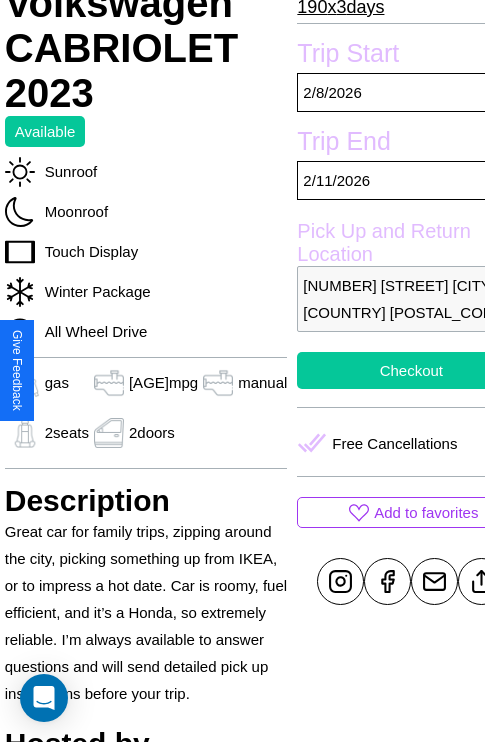 click on "Checkout" at bounding box center (411, 370) 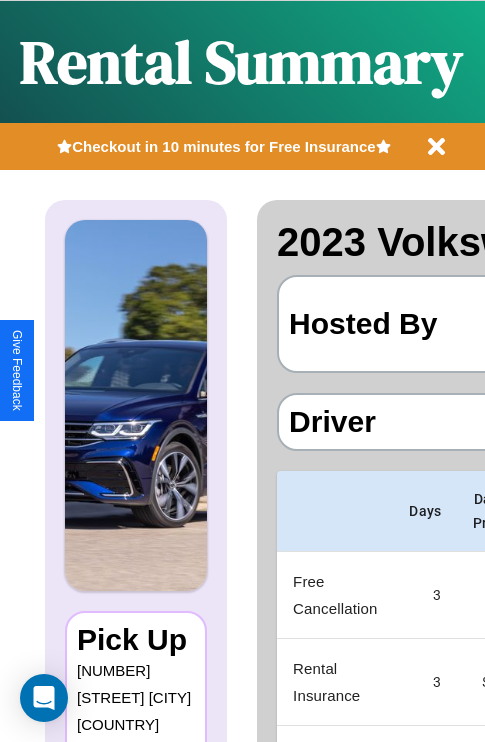 scroll, scrollTop: 0, scrollLeft: 378, axis: horizontal 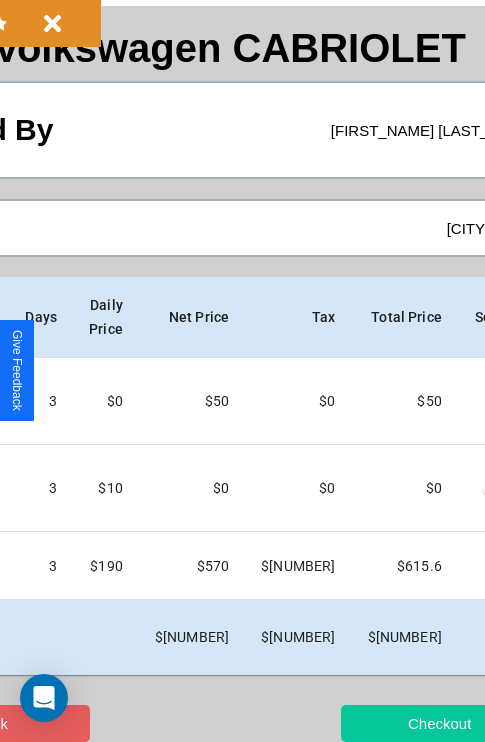 click on "Checkout" at bounding box center (439, 723) 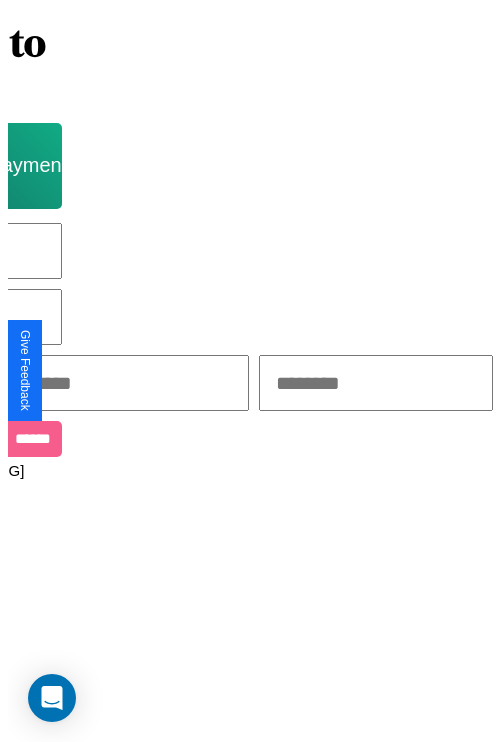 scroll, scrollTop: 0, scrollLeft: 0, axis: both 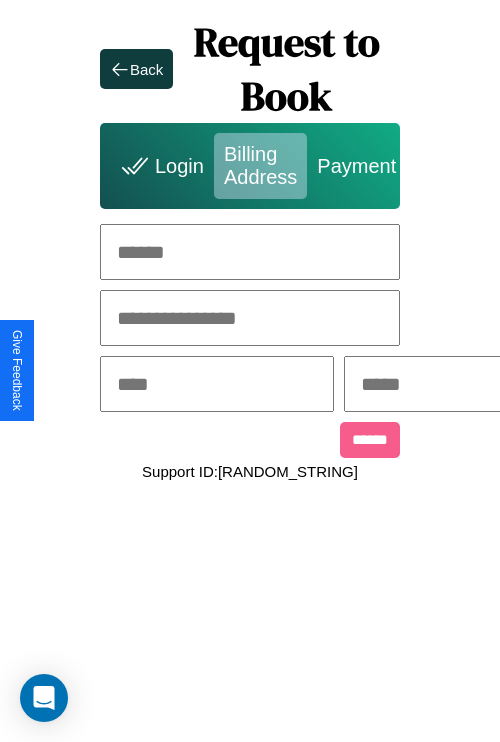 click at bounding box center [250, 252] 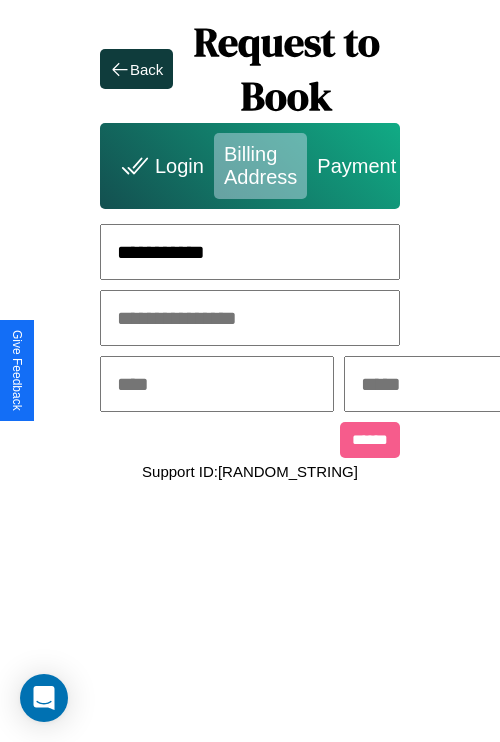 type on "[CREDIT_CARD_NUMBER]" 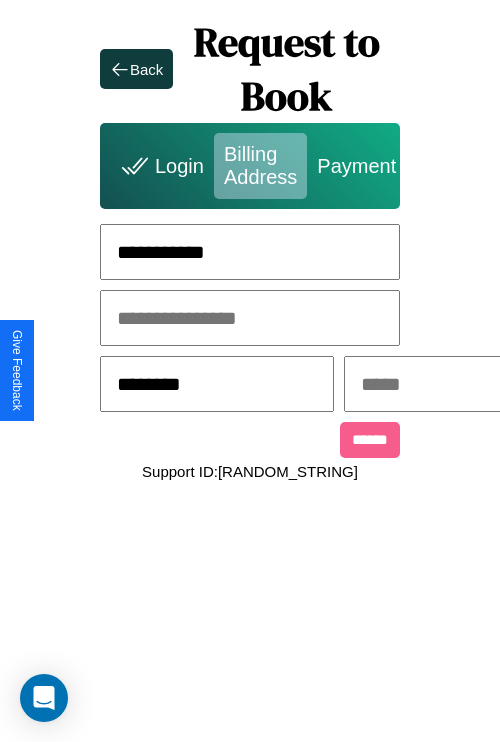 type on "********" 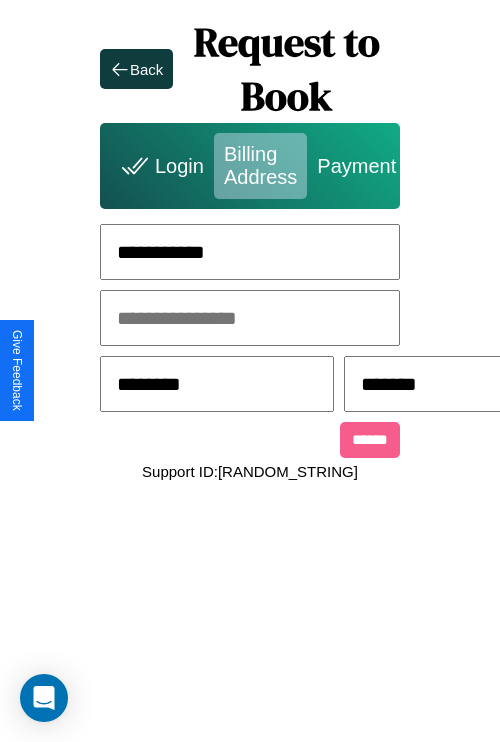 scroll, scrollTop: 0, scrollLeft: 517, axis: horizontal 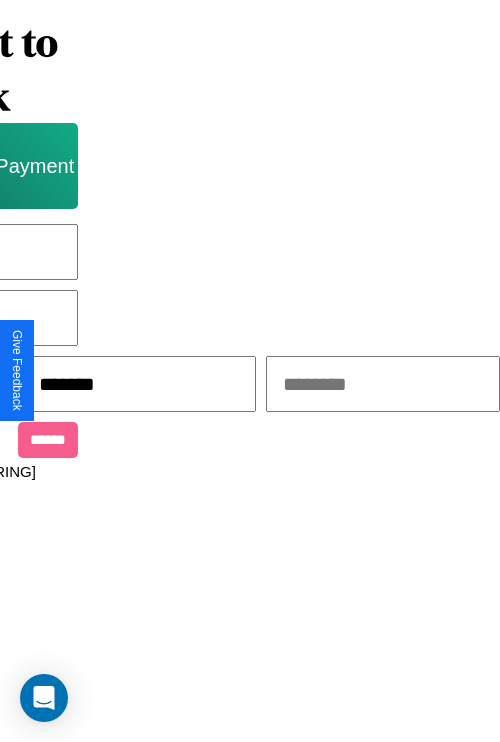 type on "*******" 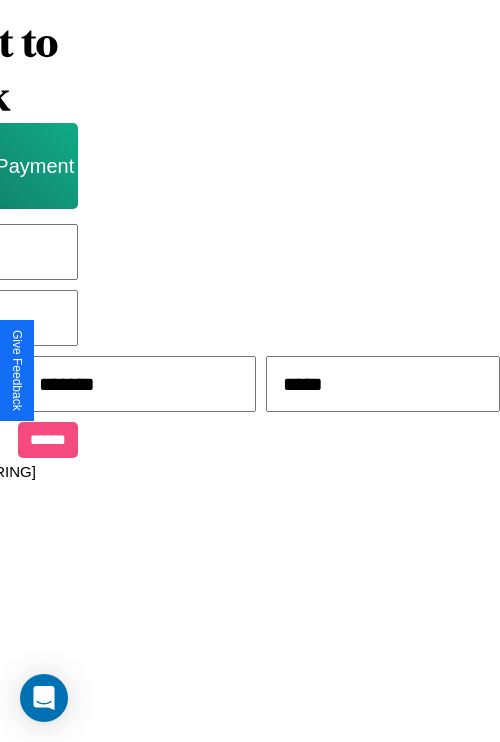 type on "*****" 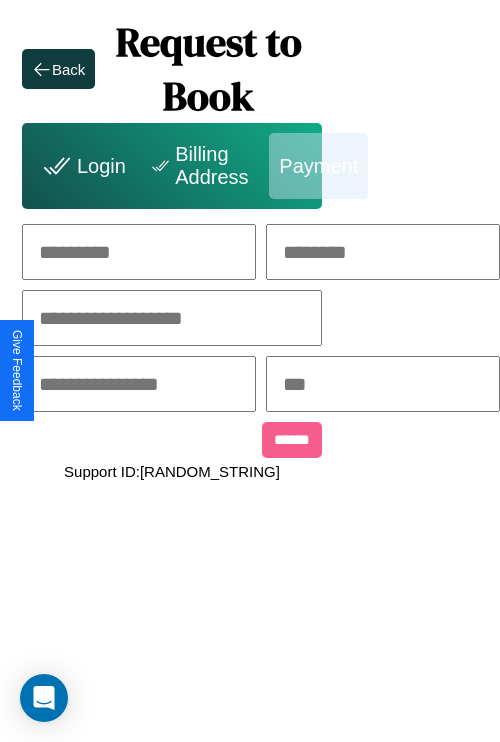 scroll, scrollTop: 0, scrollLeft: 208, axis: horizontal 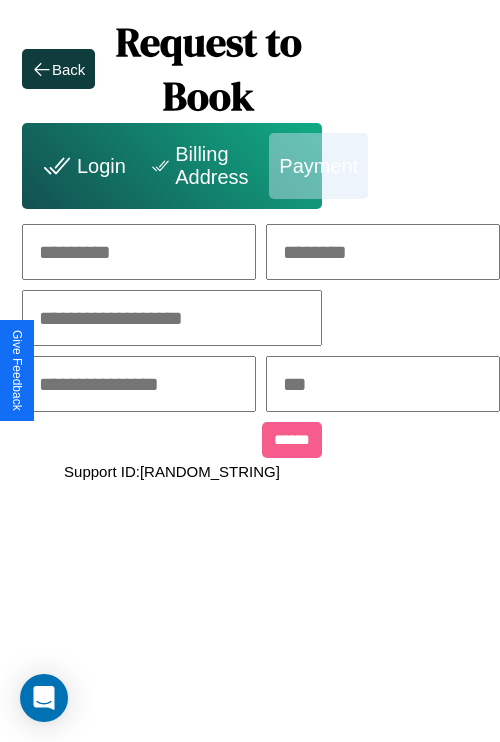click at bounding box center (139, 252) 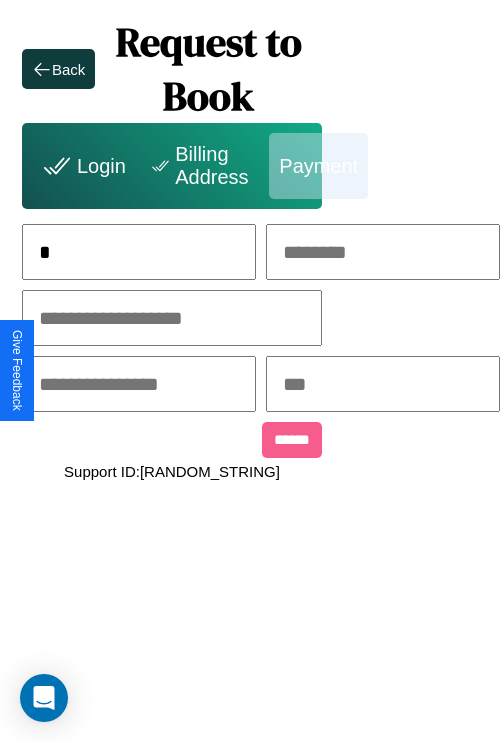 scroll, scrollTop: 0, scrollLeft: 130, axis: horizontal 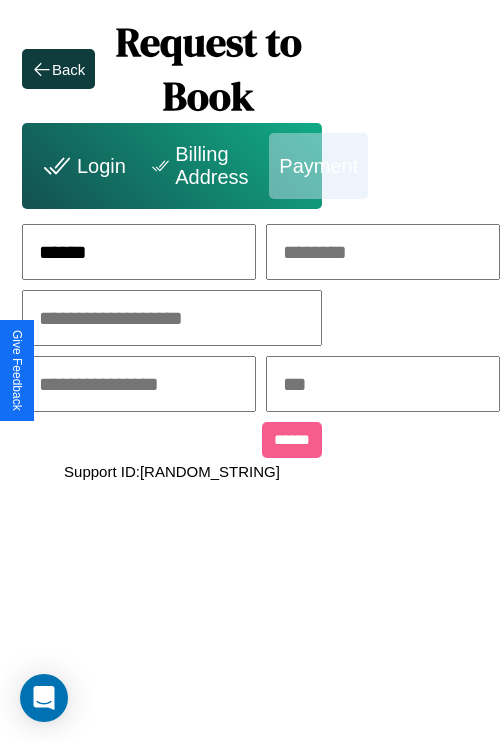 type on "******" 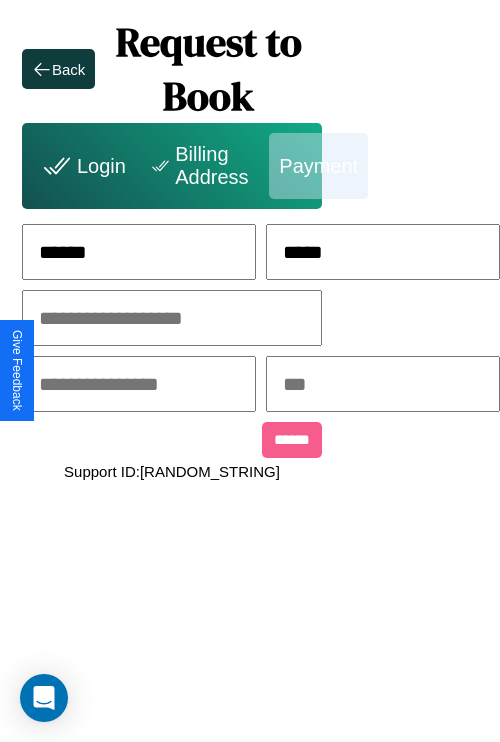 type on "*****" 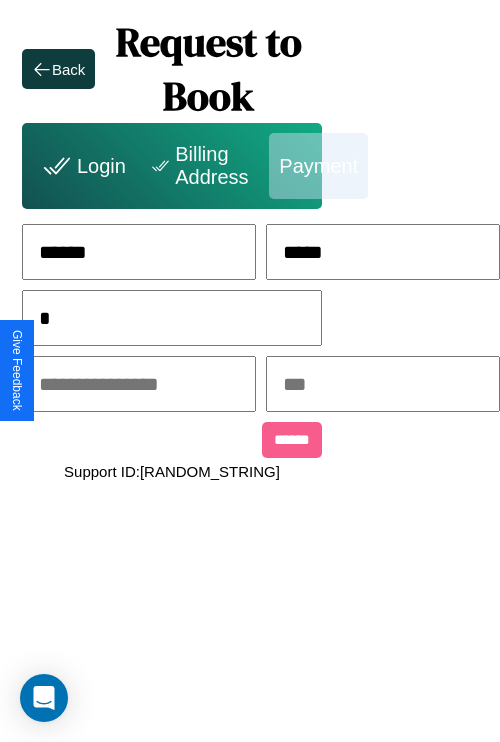 scroll, scrollTop: 0, scrollLeft: 128, axis: horizontal 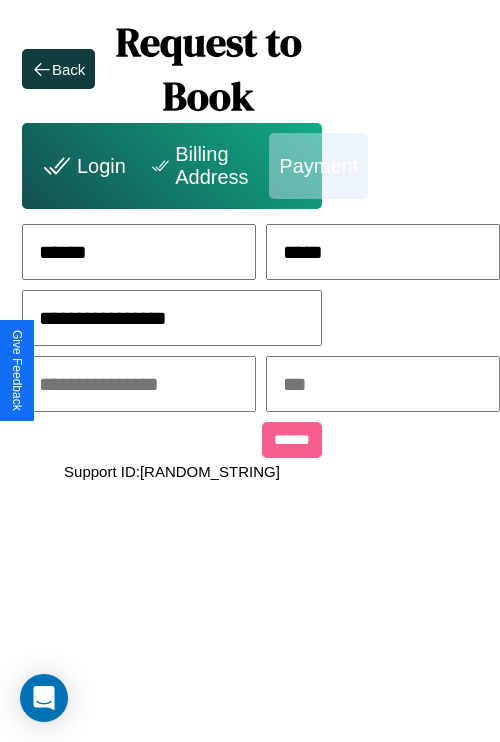 type on "**********" 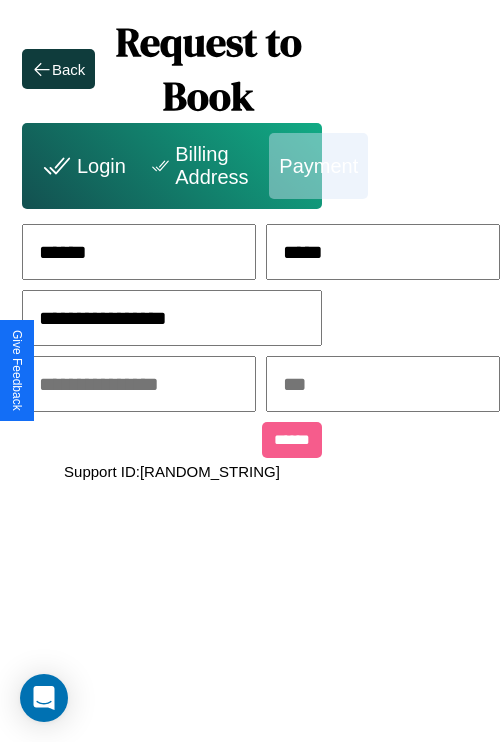 click at bounding box center (139, 384) 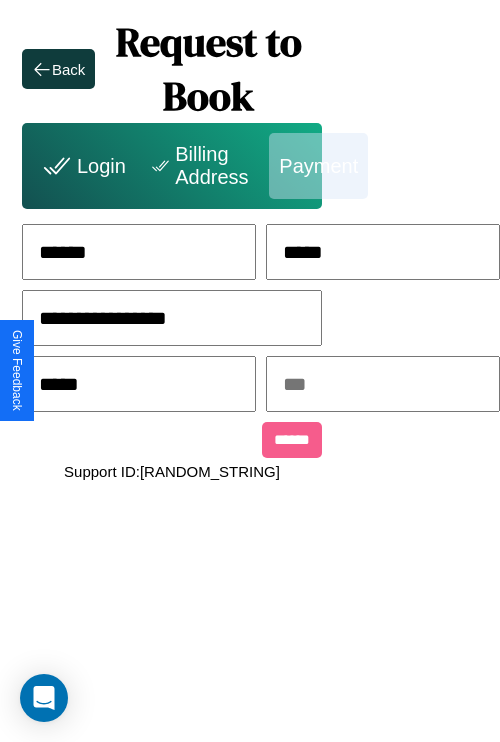 type on "*****" 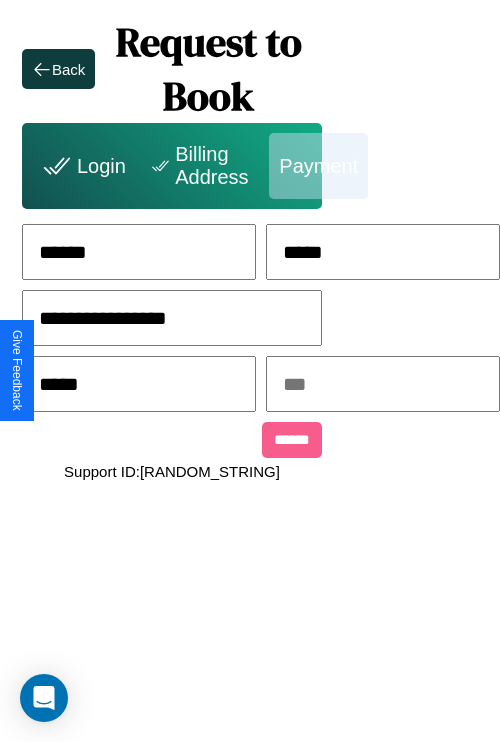 click at bounding box center (383, 384) 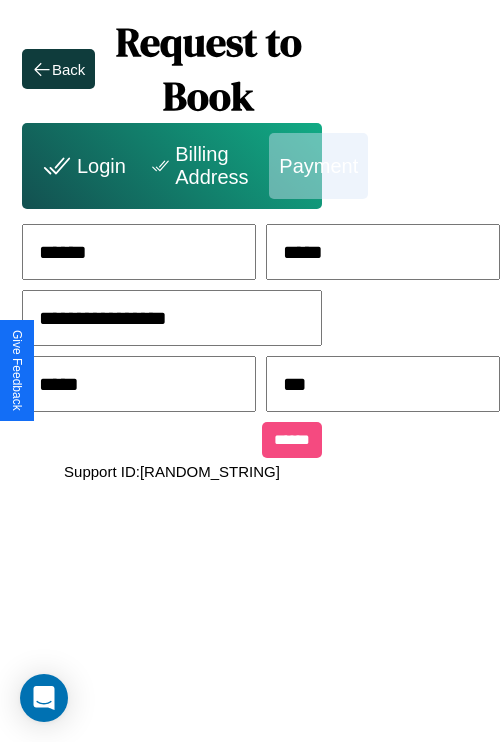 type on "***" 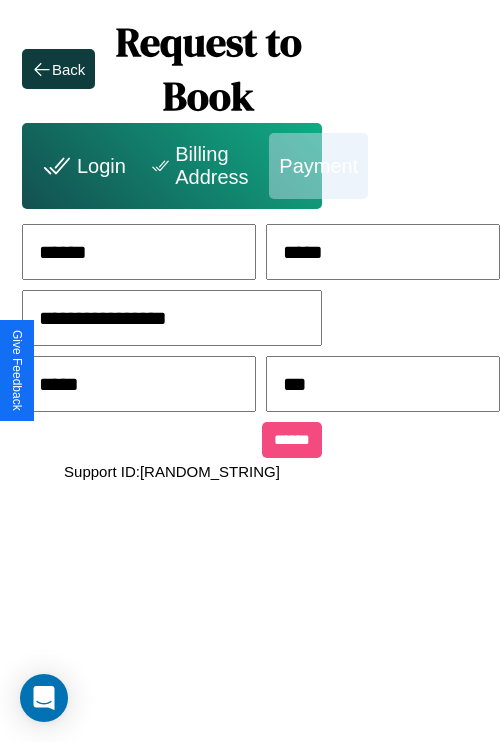 click on "******" at bounding box center [292, 440] 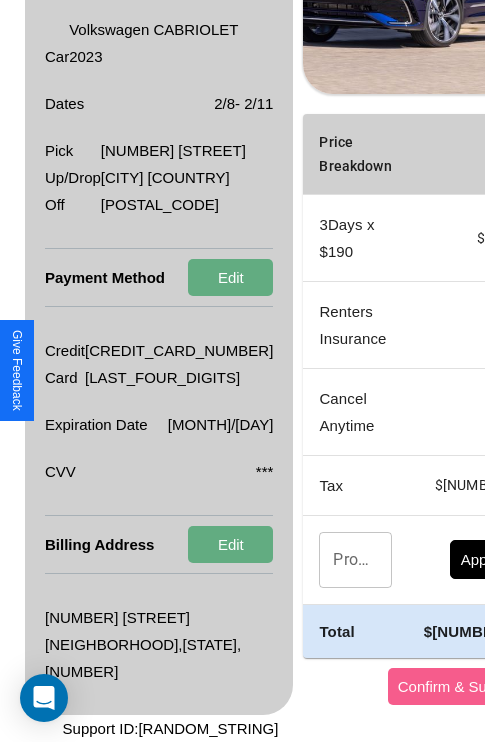 scroll, scrollTop: 455, scrollLeft: 72, axis: both 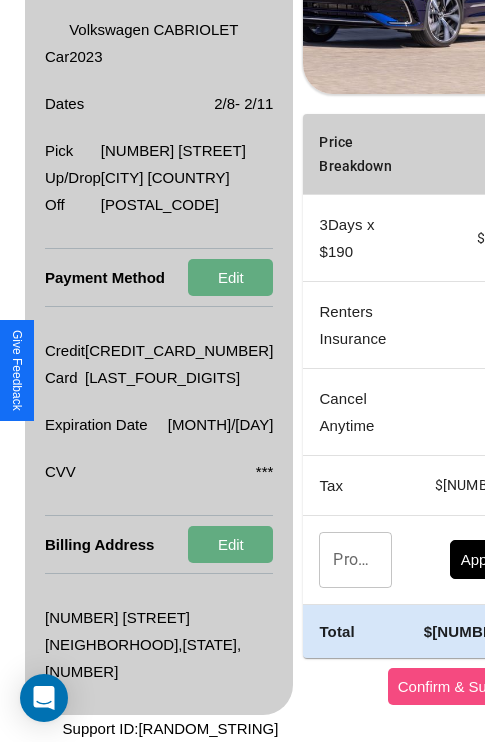 click on "Confirm & Submit" at bounding box center (457, 686) 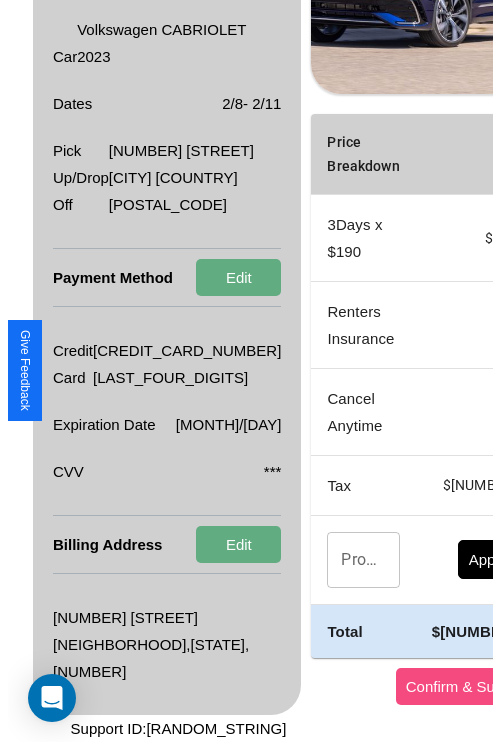 scroll, scrollTop: 0, scrollLeft: 72, axis: horizontal 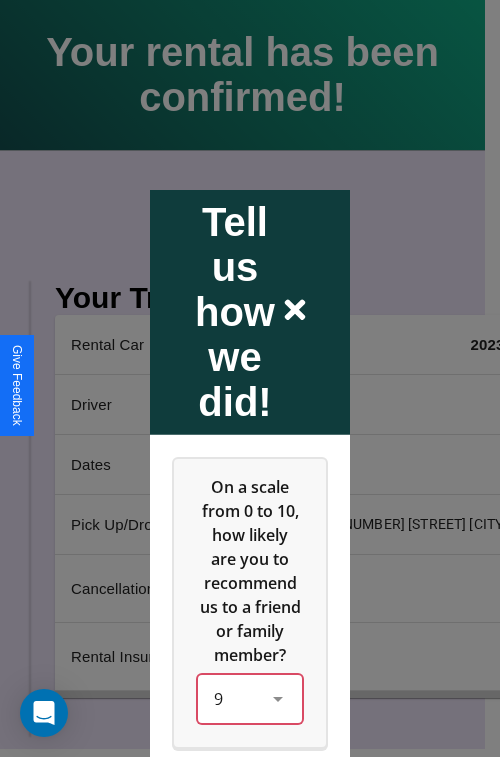 click on "9" at bounding box center [250, 698] 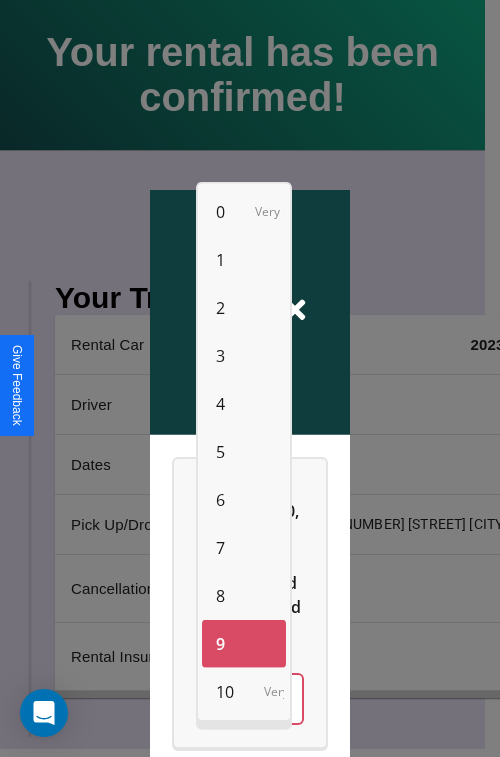 click on "1" at bounding box center (220, 260) 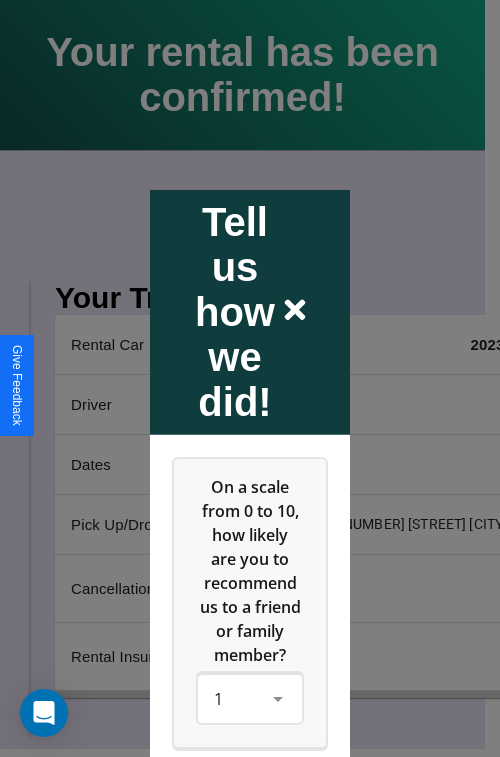 click 